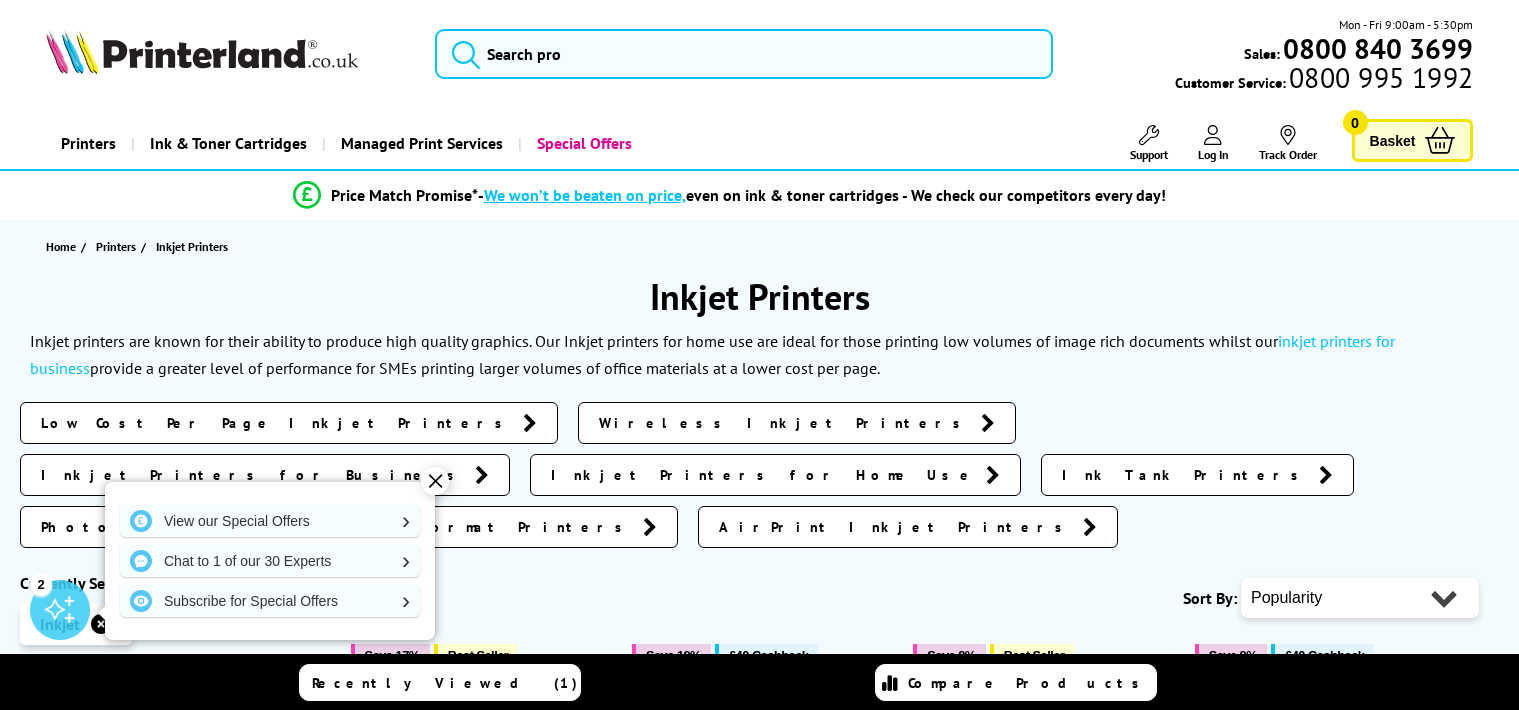 scroll, scrollTop: 0, scrollLeft: 0, axis: both 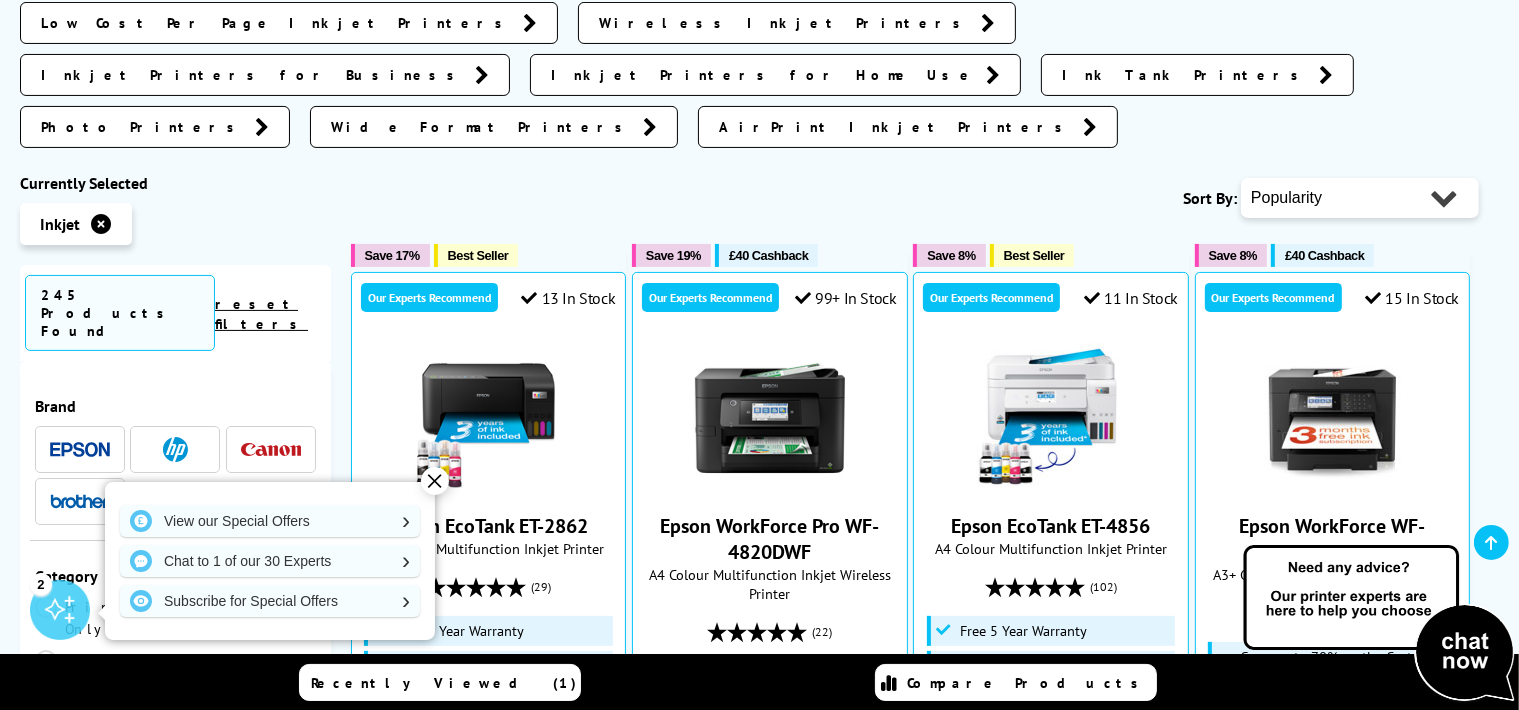 click at bounding box center [271, 449] 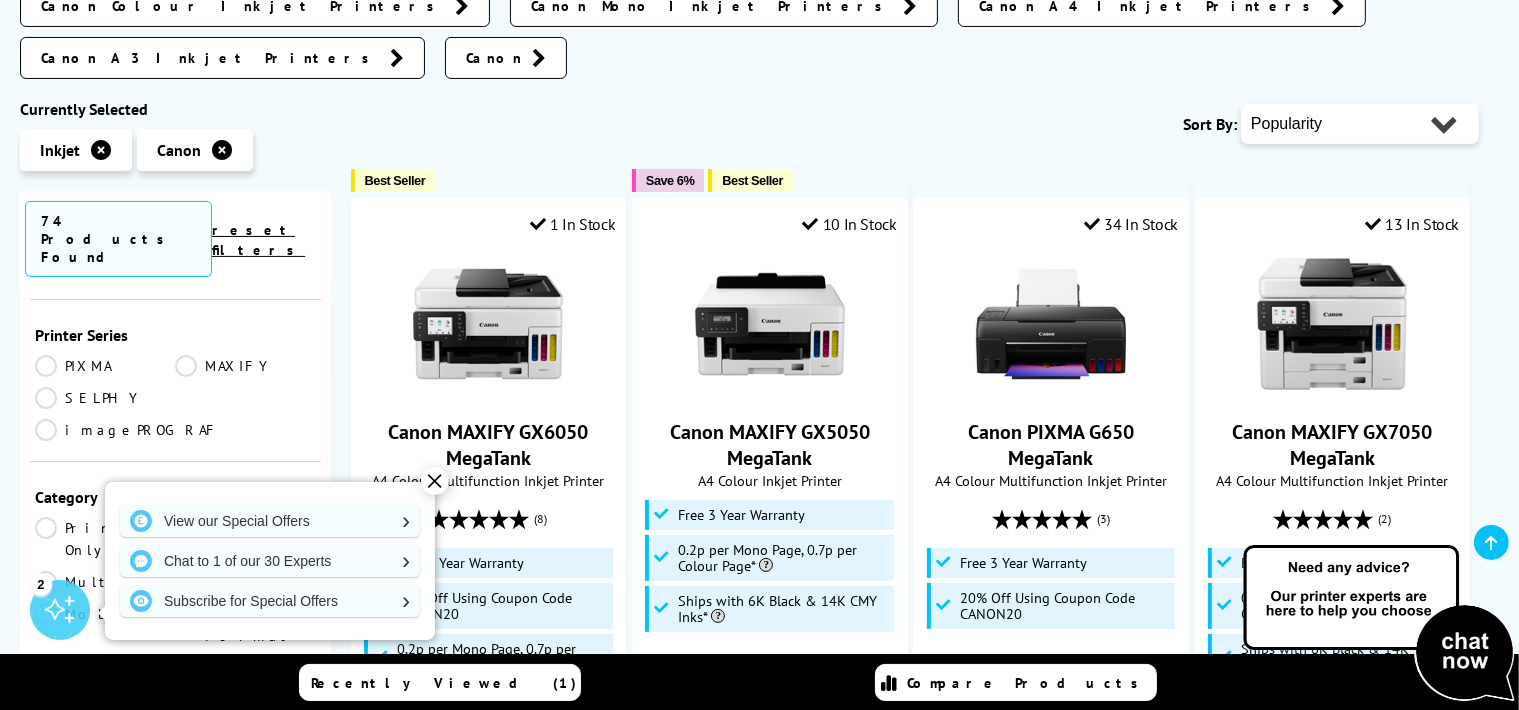 scroll, scrollTop: 200, scrollLeft: 0, axis: vertical 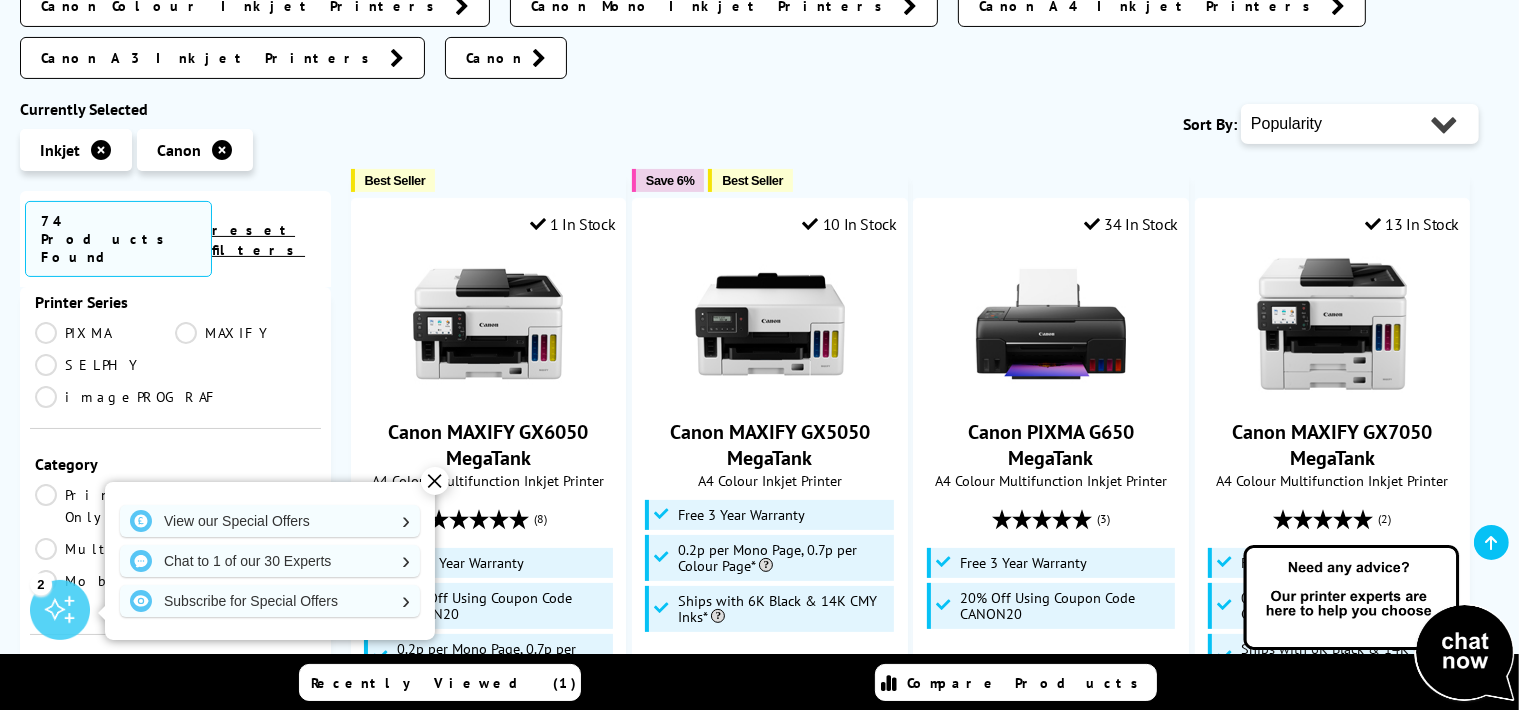 click on "Popularity
Rating
Price - Low to High
Price - High to Low
Running Costs - Low to High
Size - Small to Large" at bounding box center [1360, 124] 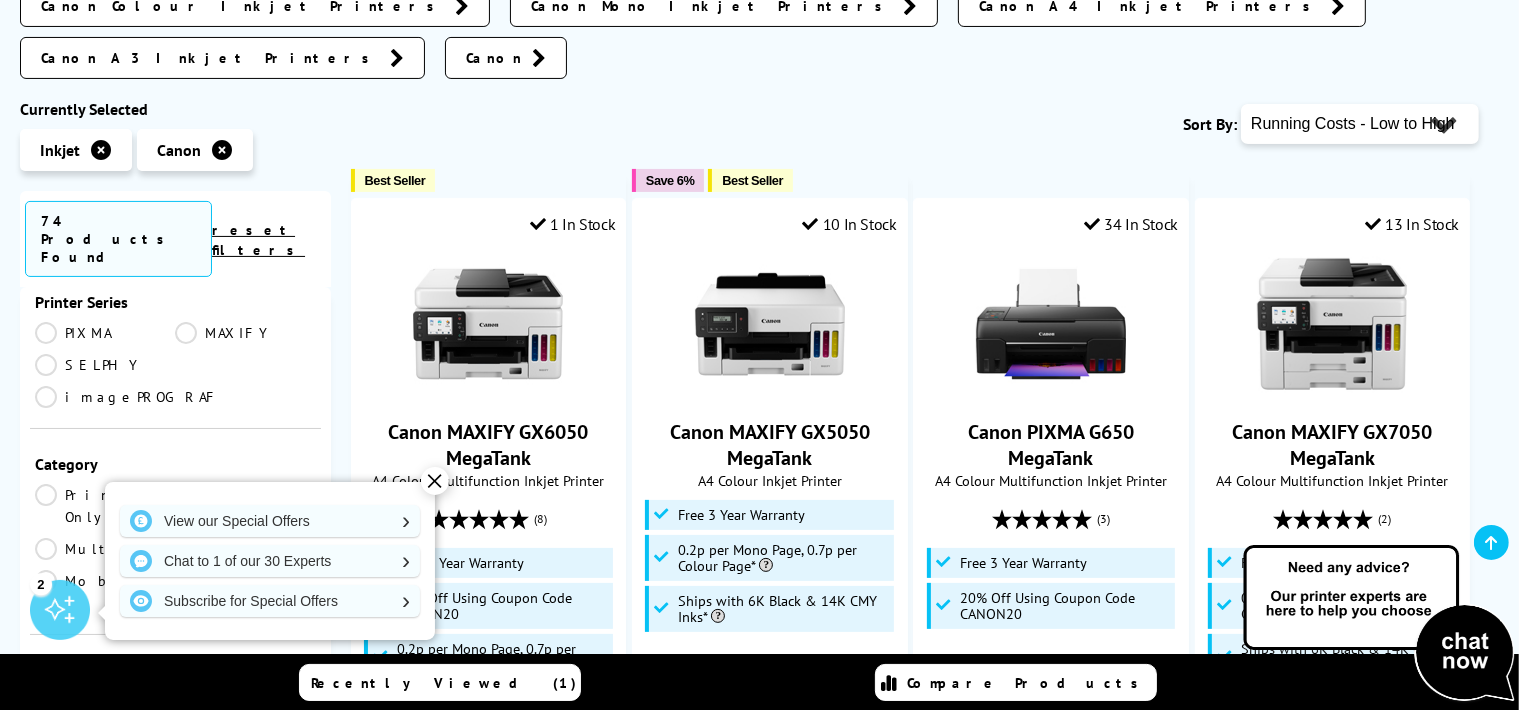click on "Popularity
Rating
Price - Low to High
Price - High to Low
Running Costs - Low to High
Size - Small to Large" at bounding box center [1360, 124] 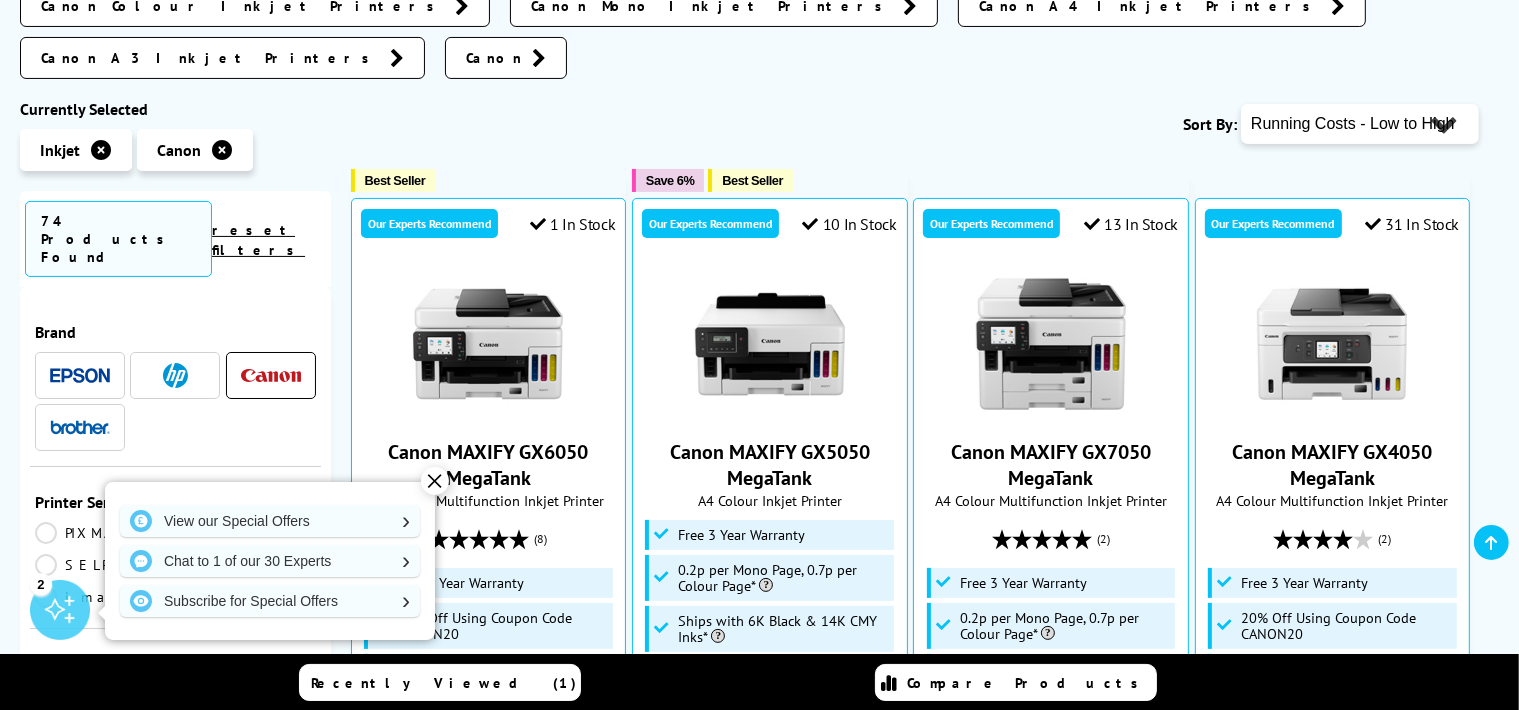 scroll, scrollTop: 400, scrollLeft: 0, axis: vertical 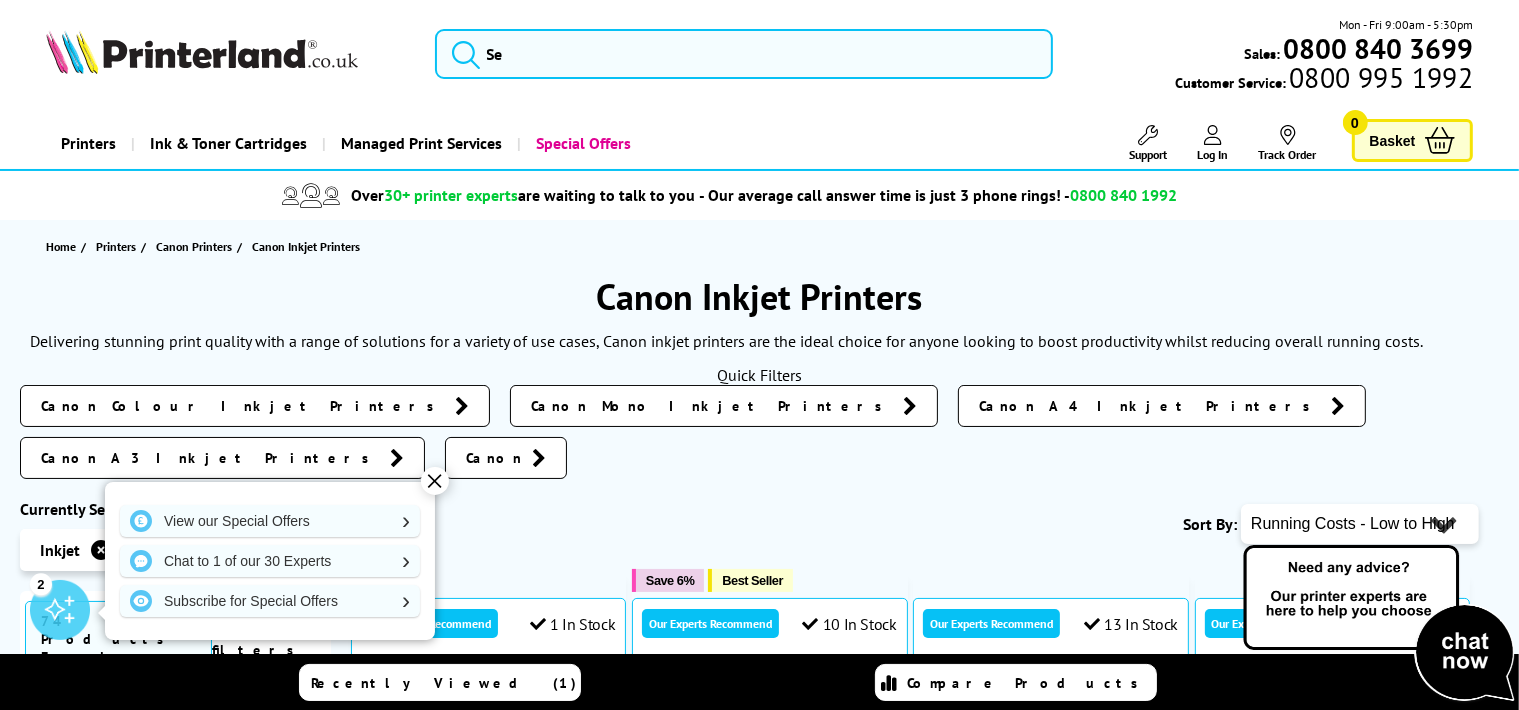 click on "Popularity
Rating
Price - Low to High
Price - High to Low
Running Costs - Low to High
Size - Small to Large" at bounding box center (1360, 524) 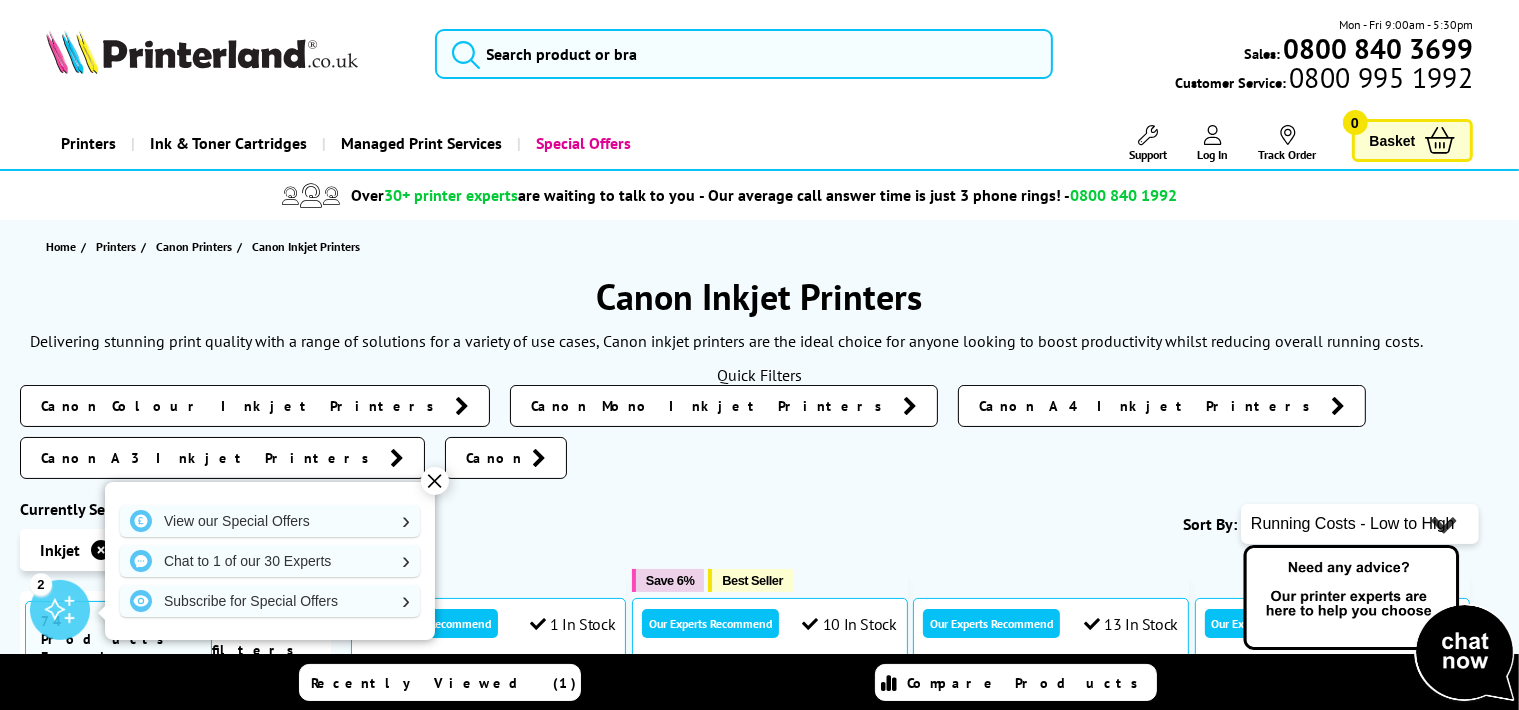 select on "Price Ascending" 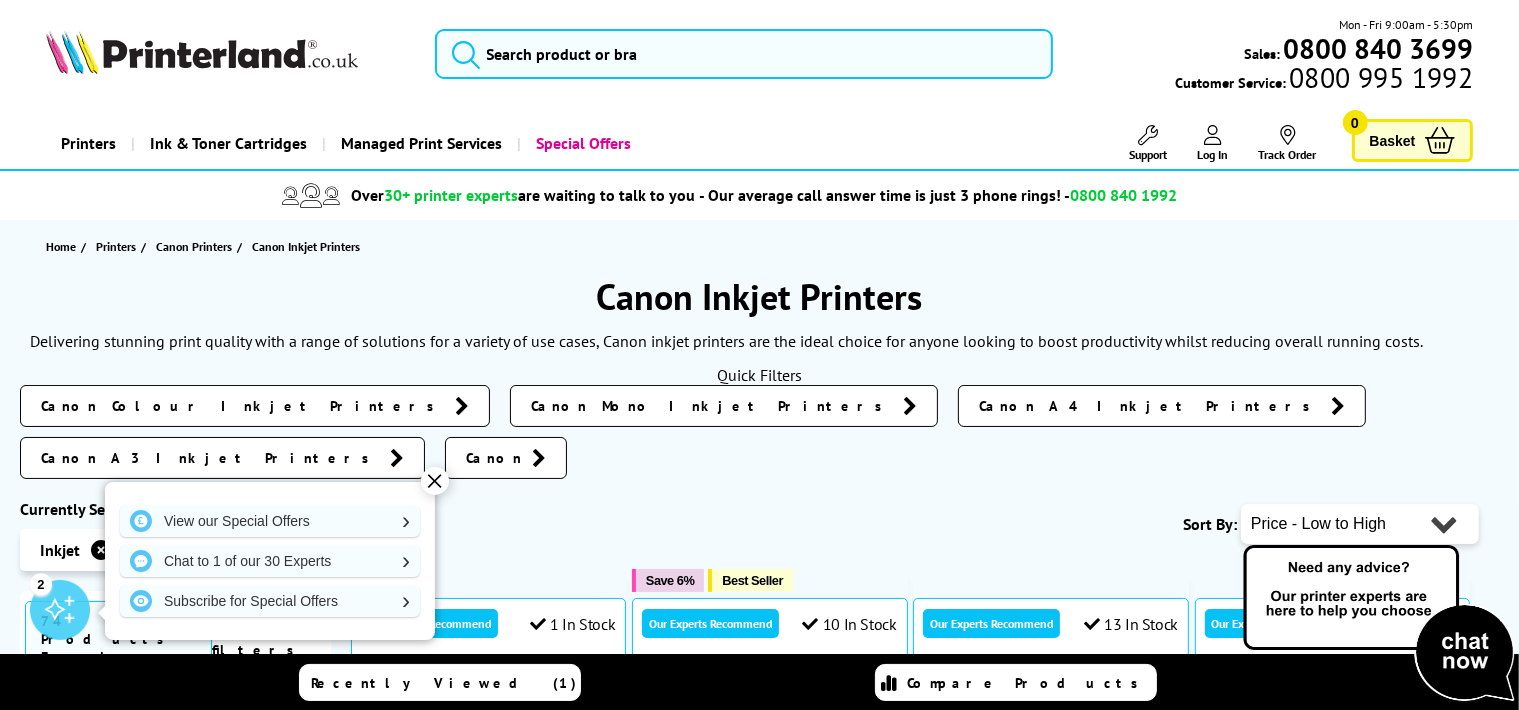 click on "Popularity
Rating
Price - Low to High
Price - High to Low
Running Costs - Low to High
Size - Small to Large" at bounding box center [1360, 524] 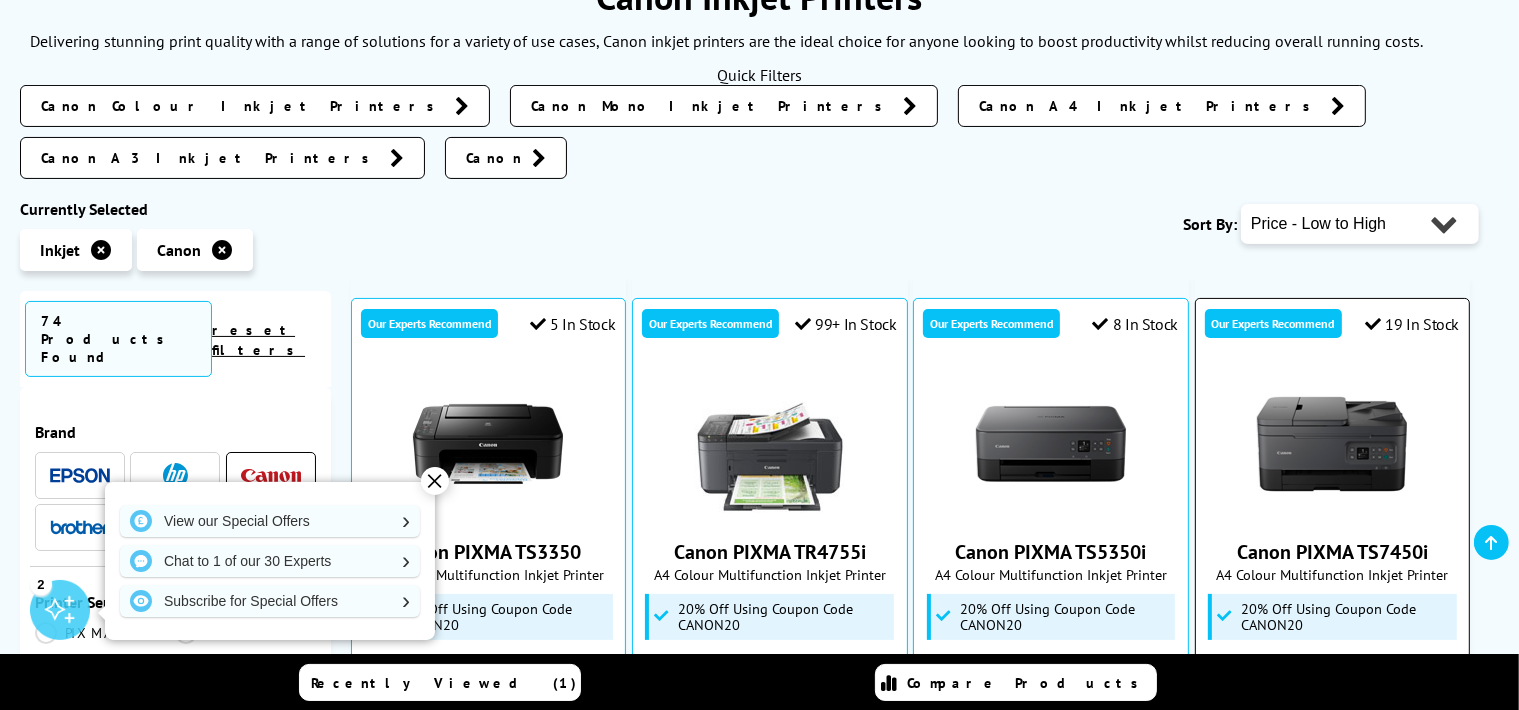 scroll, scrollTop: 300, scrollLeft: 0, axis: vertical 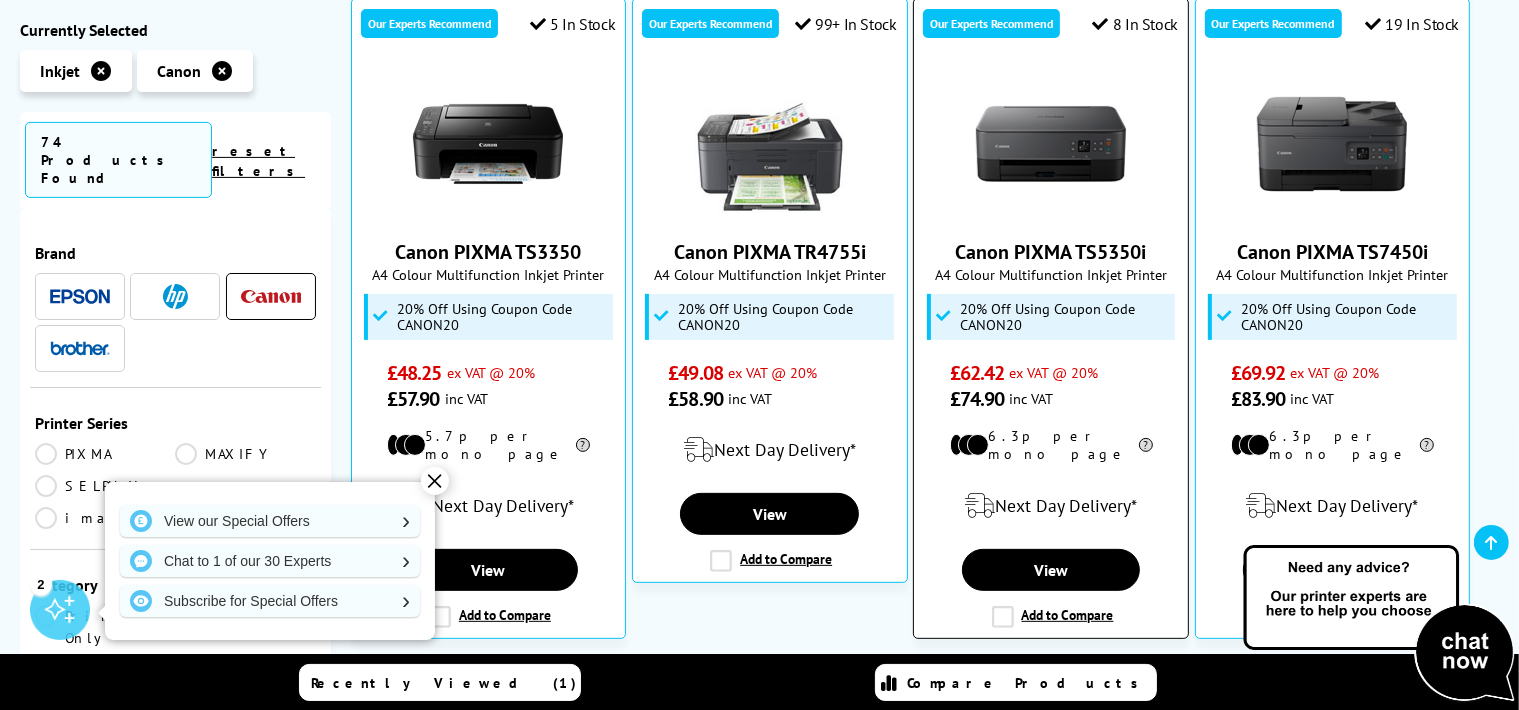click on "Canon PIXMA TS5350i" at bounding box center [1051, 252] 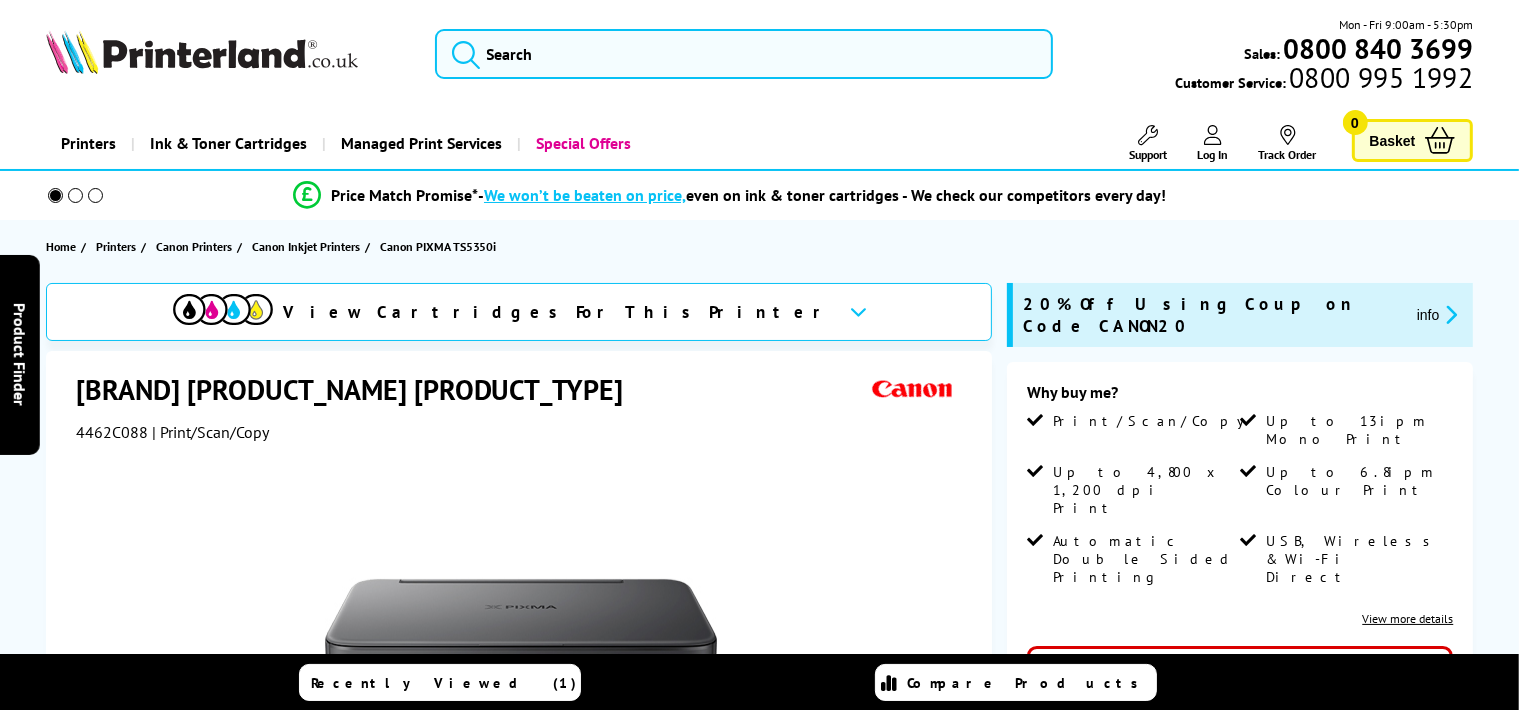 scroll, scrollTop: 99, scrollLeft: 0, axis: vertical 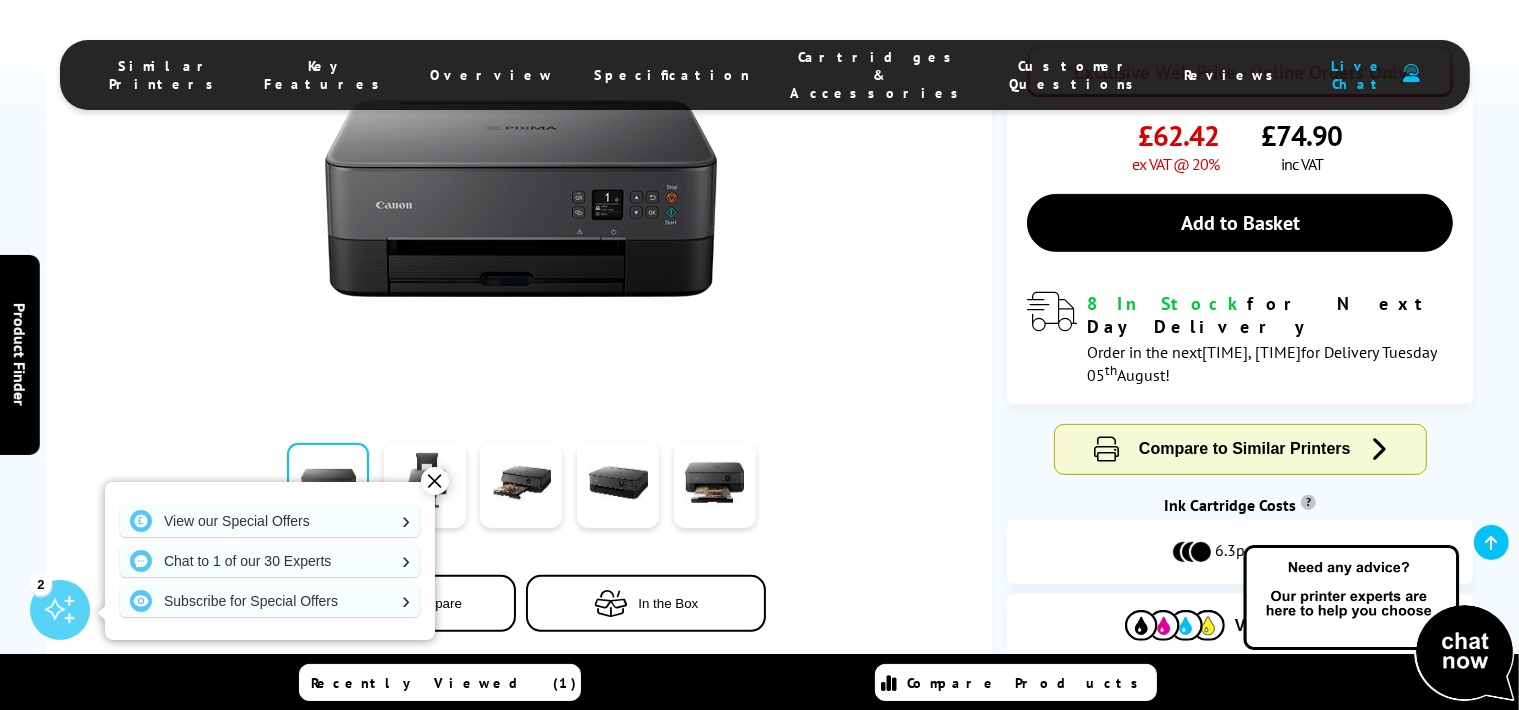 click on "✕" at bounding box center (435, 481) 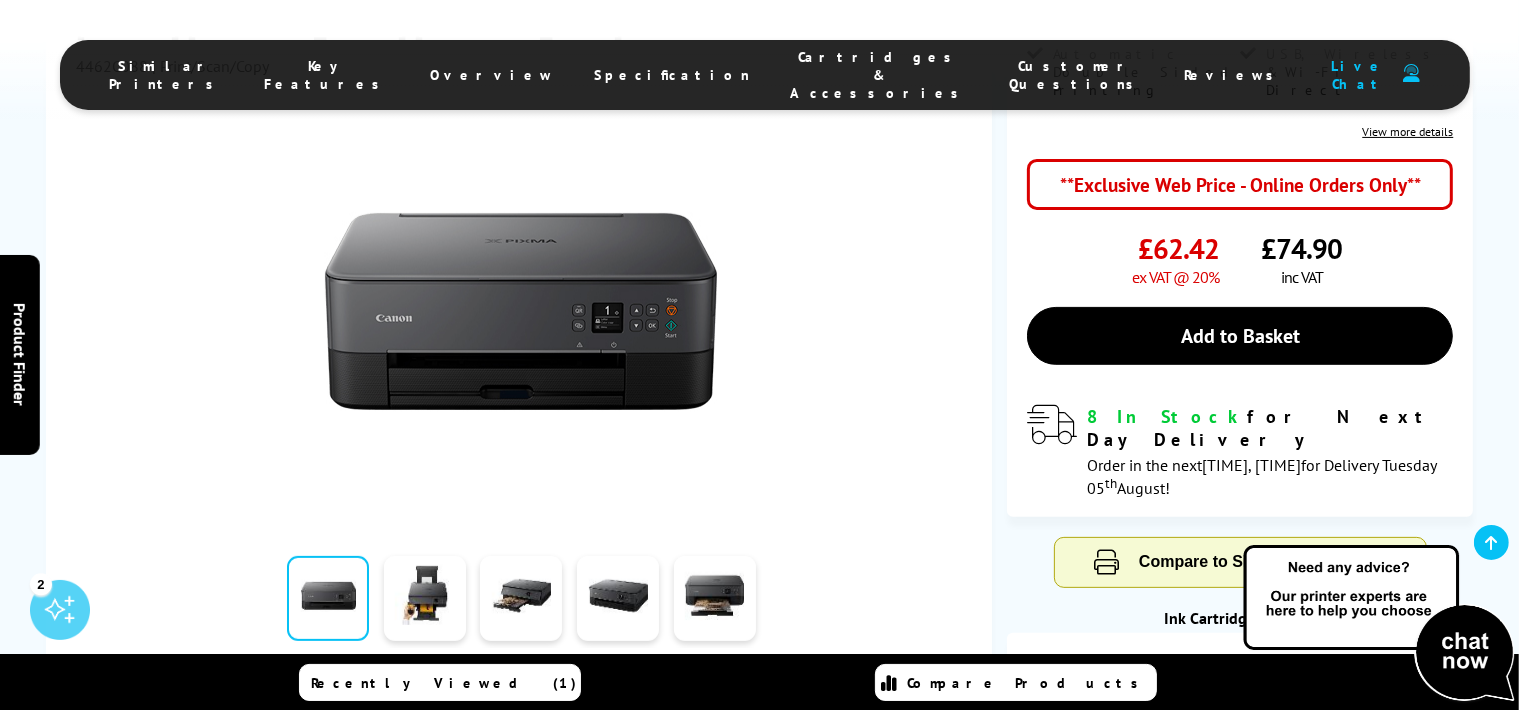 scroll, scrollTop: 400, scrollLeft: 0, axis: vertical 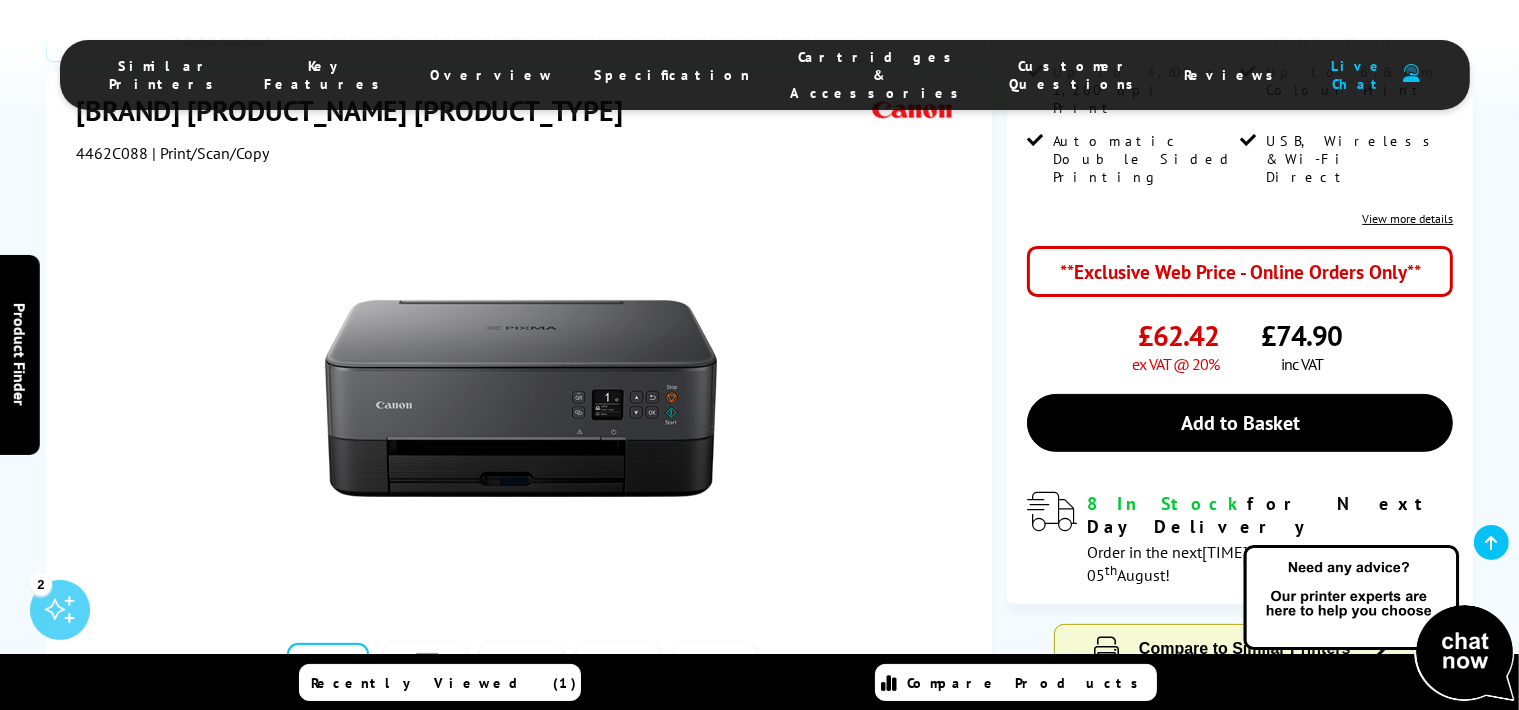 click at bounding box center [425, 685] 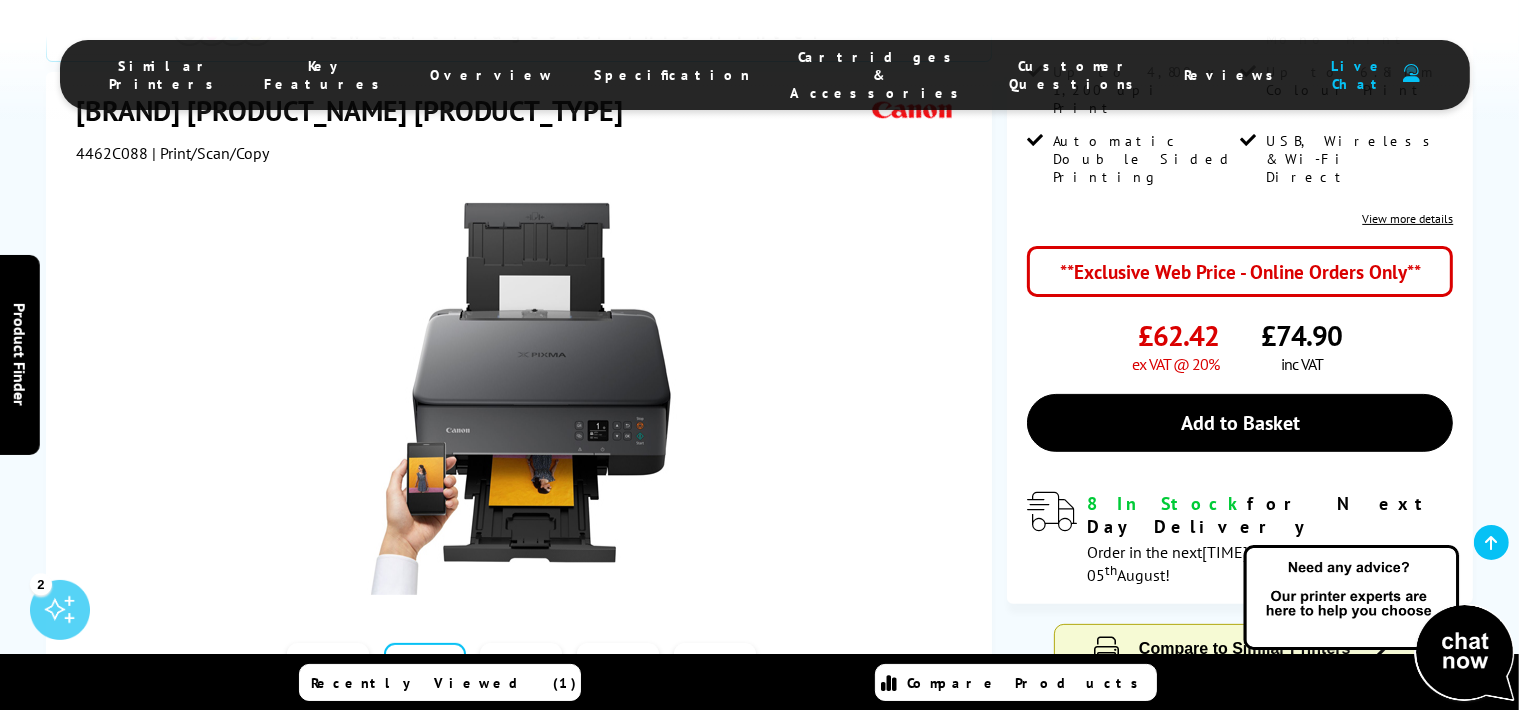 click at bounding box center (521, 685) 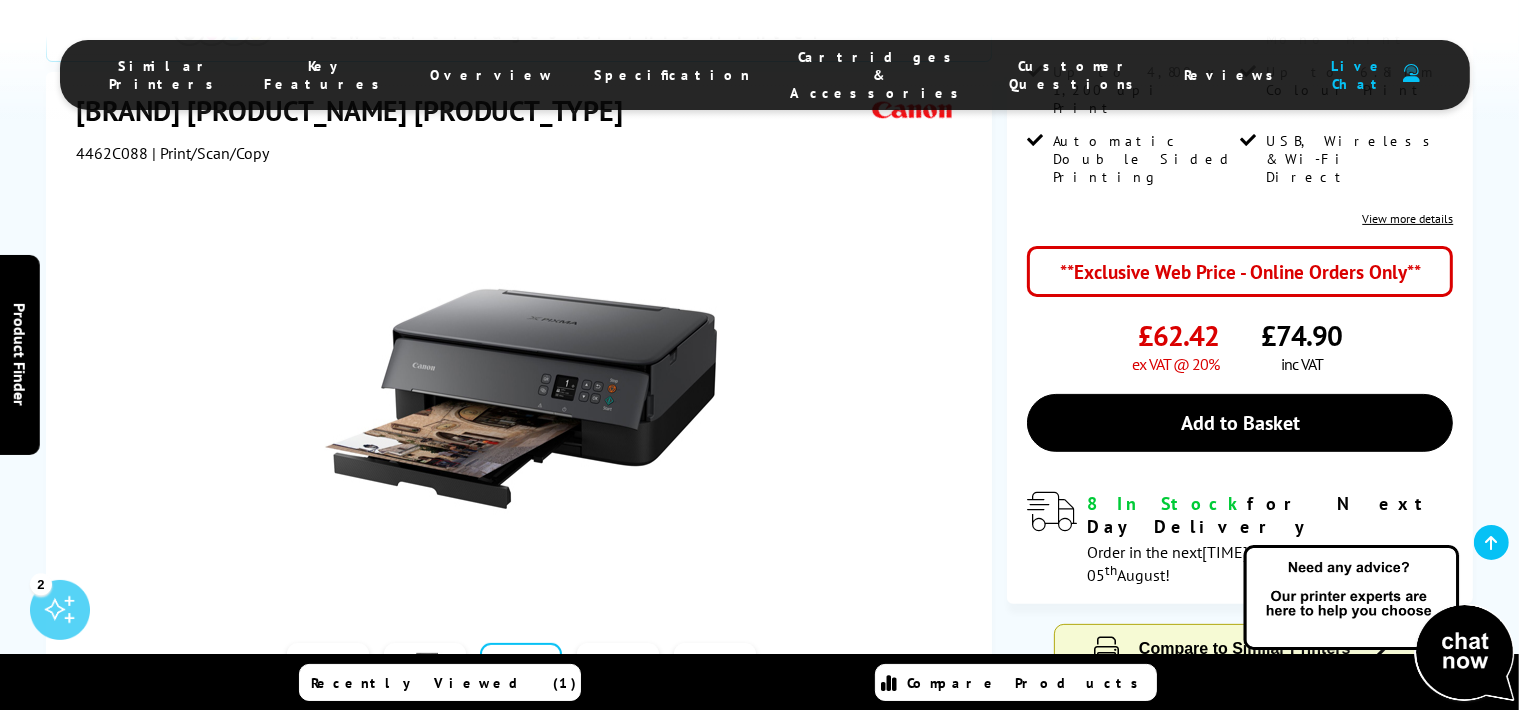 click at bounding box center [618, 685] 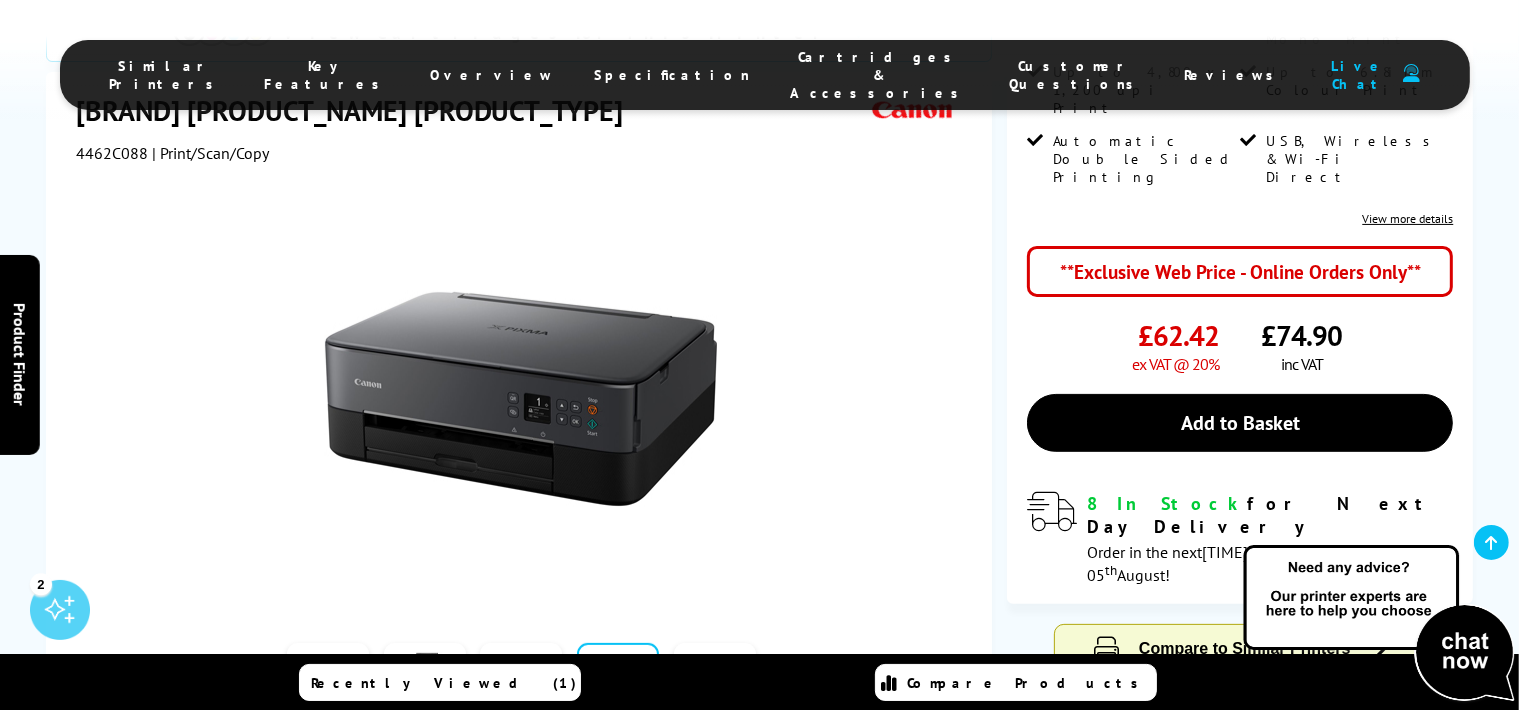 click at bounding box center [715, 685] 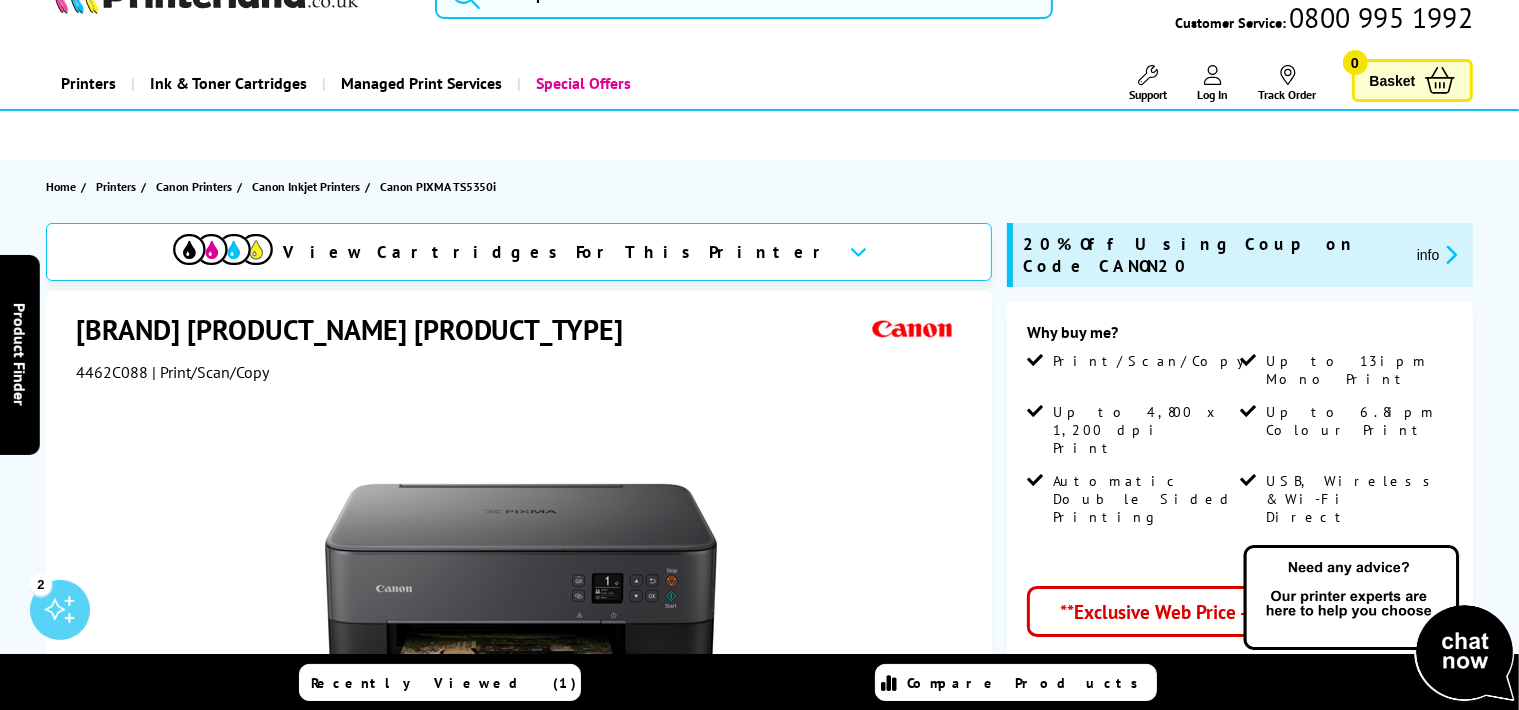 scroll, scrollTop: 0, scrollLeft: 0, axis: both 